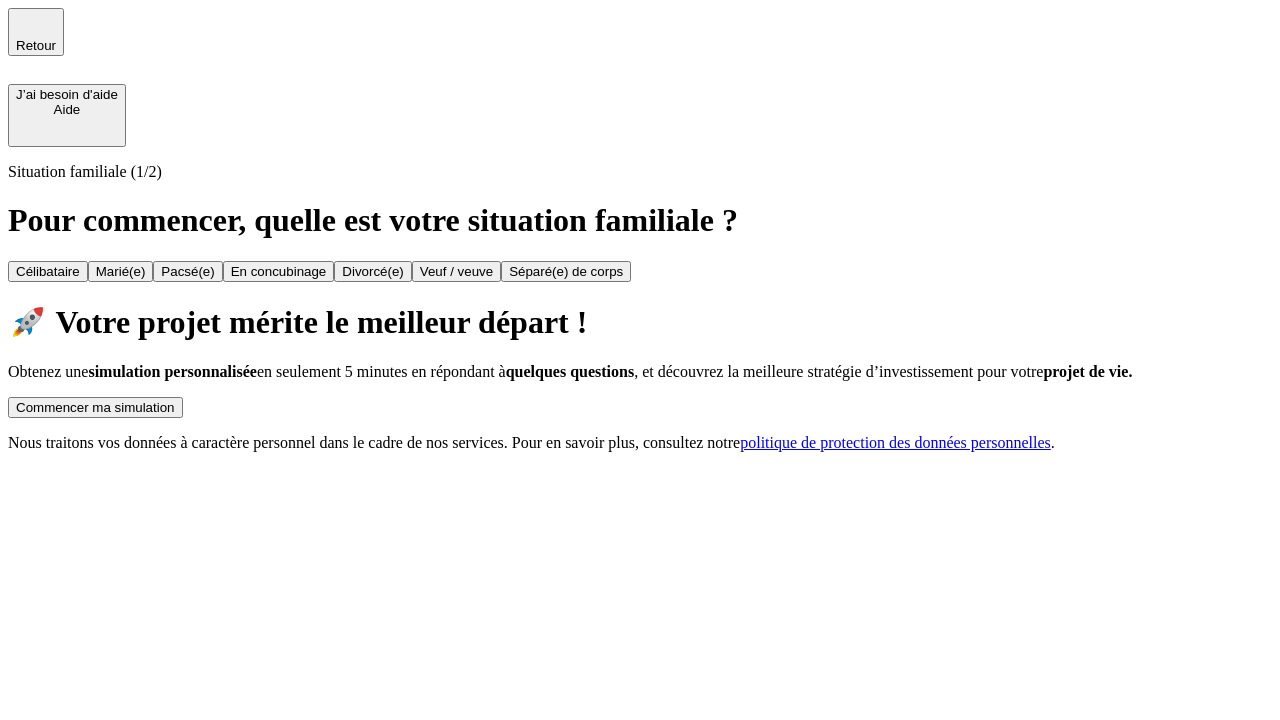 scroll, scrollTop: 0, scrollLeft: 0, axis: both 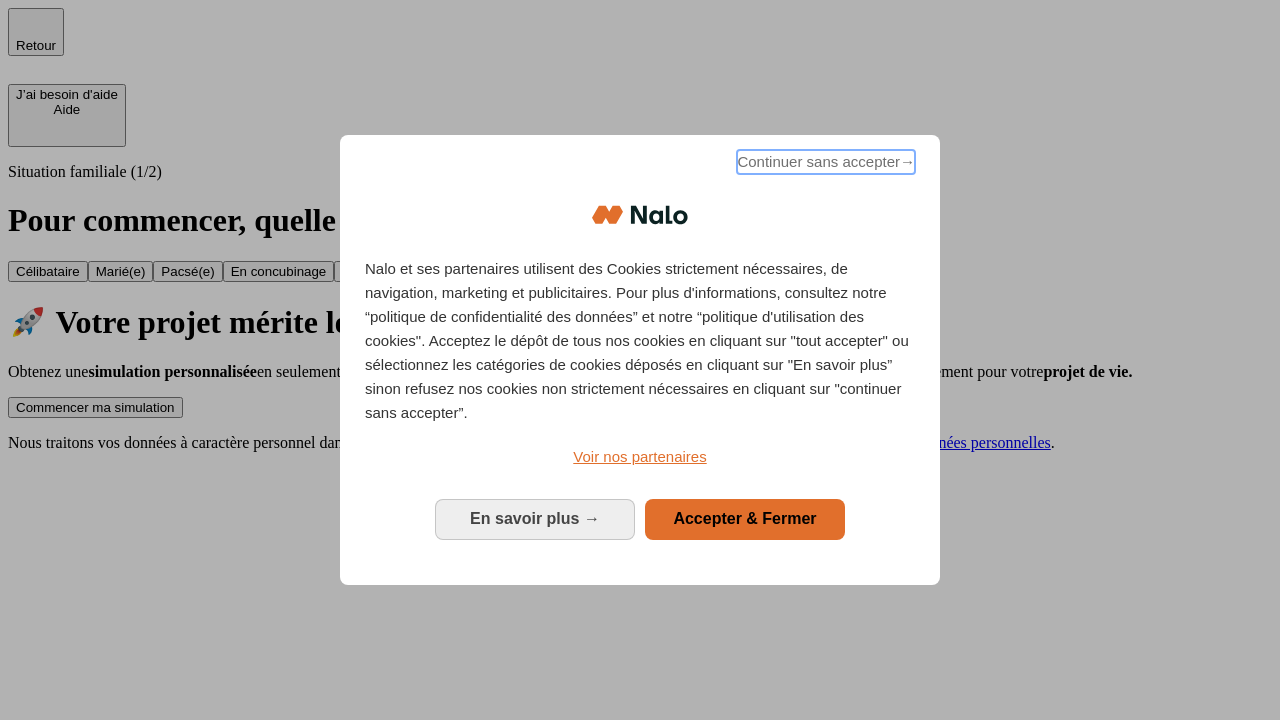 click on "Continuer sans accepter  →" at bounding box center (826, 162) 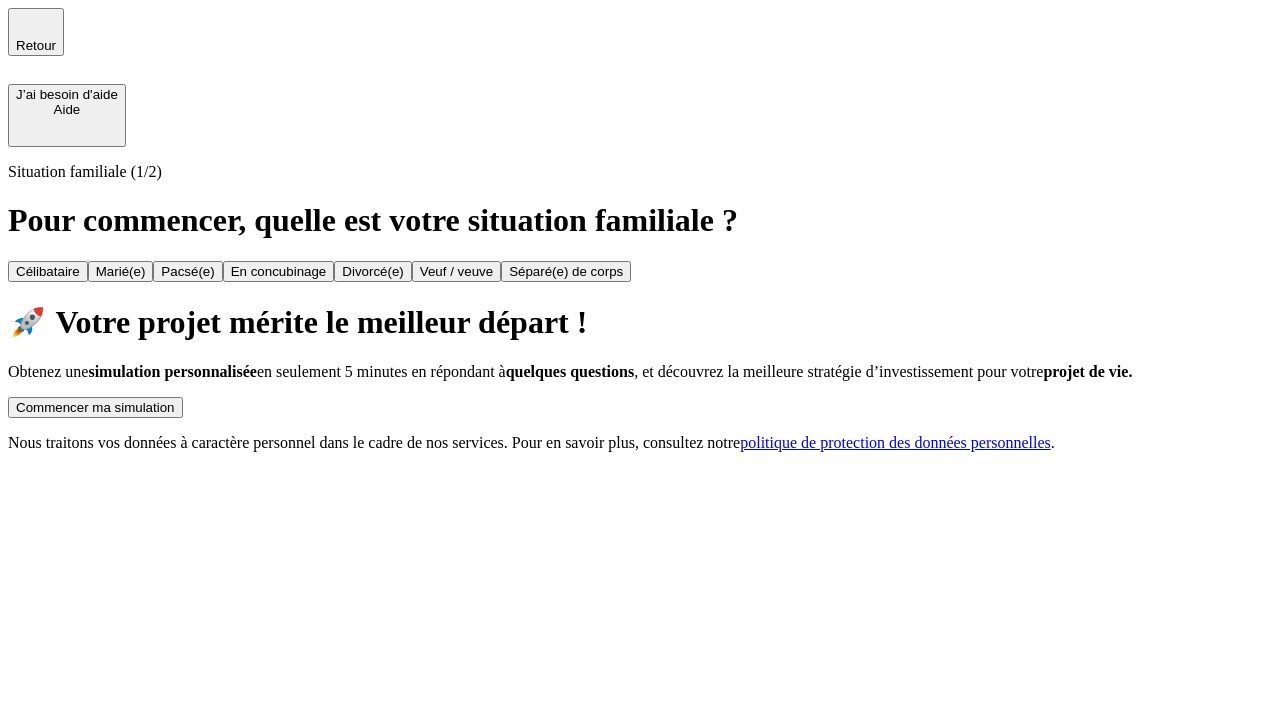 click on "Commencer ma simulation" at bounding box center [95, 407] 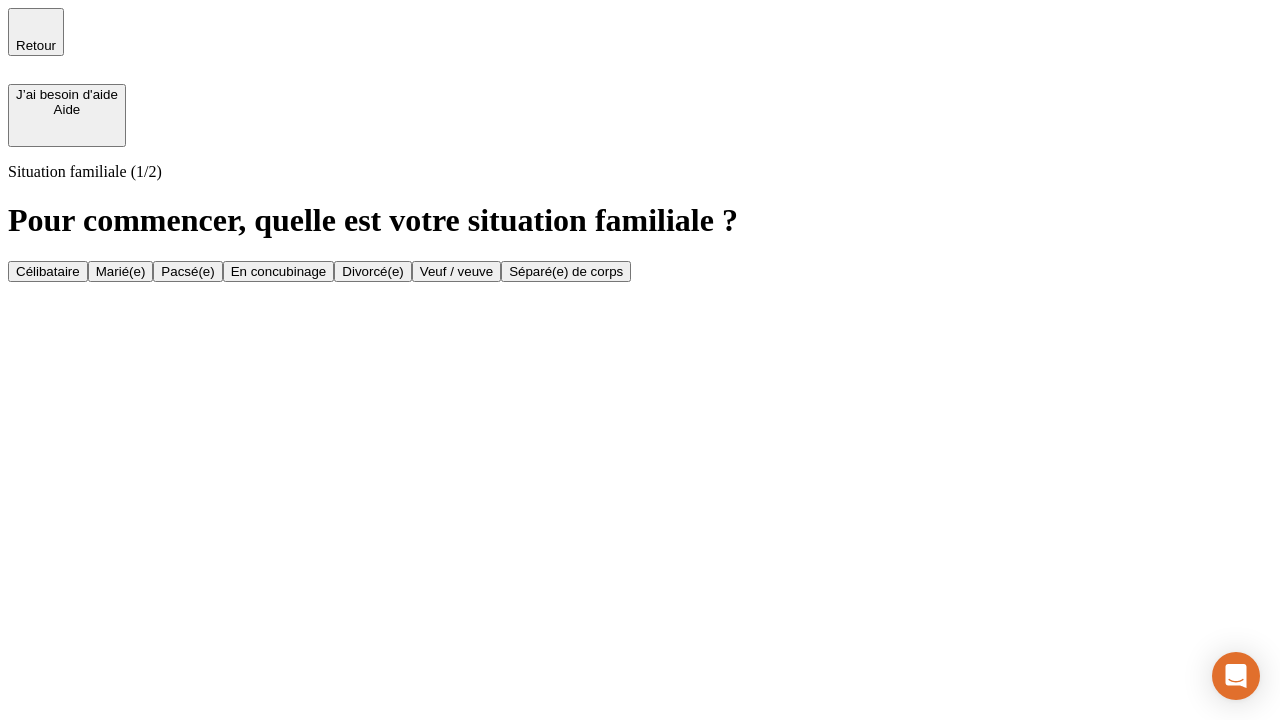 click on "En concubinage" at bounding box center (279, 271) 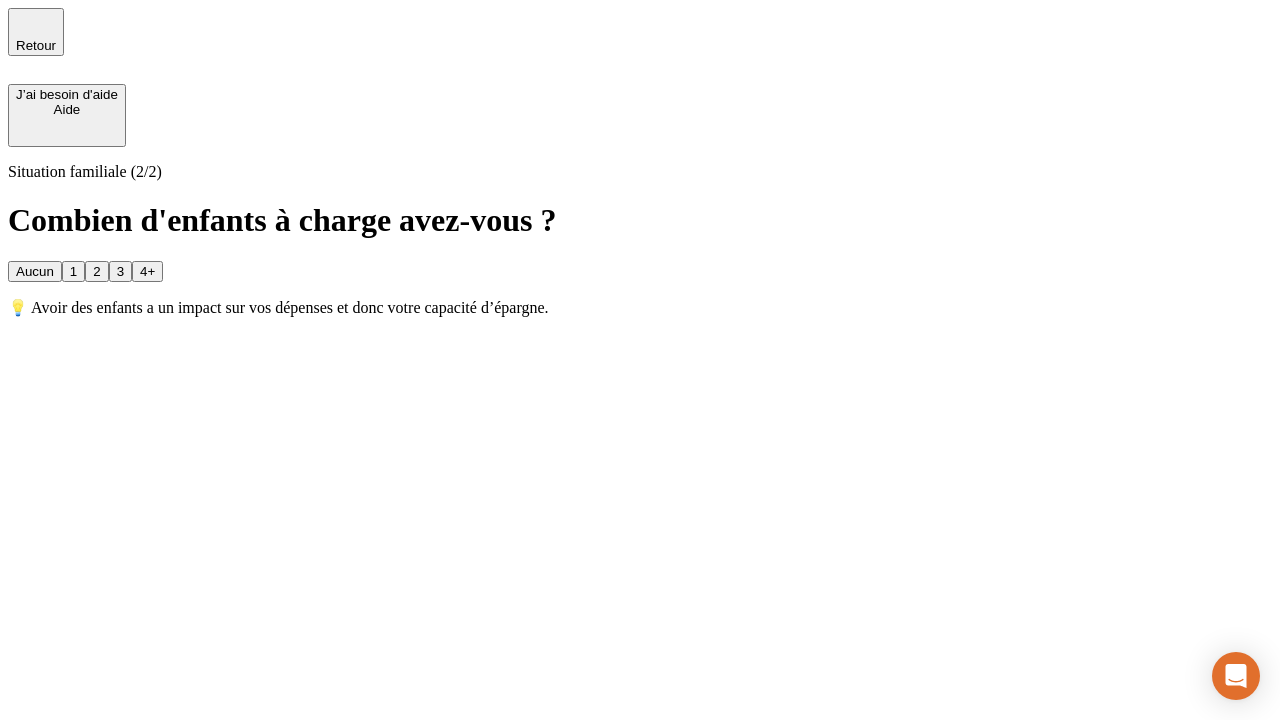 click on "2" at bounding box center [96, 271] 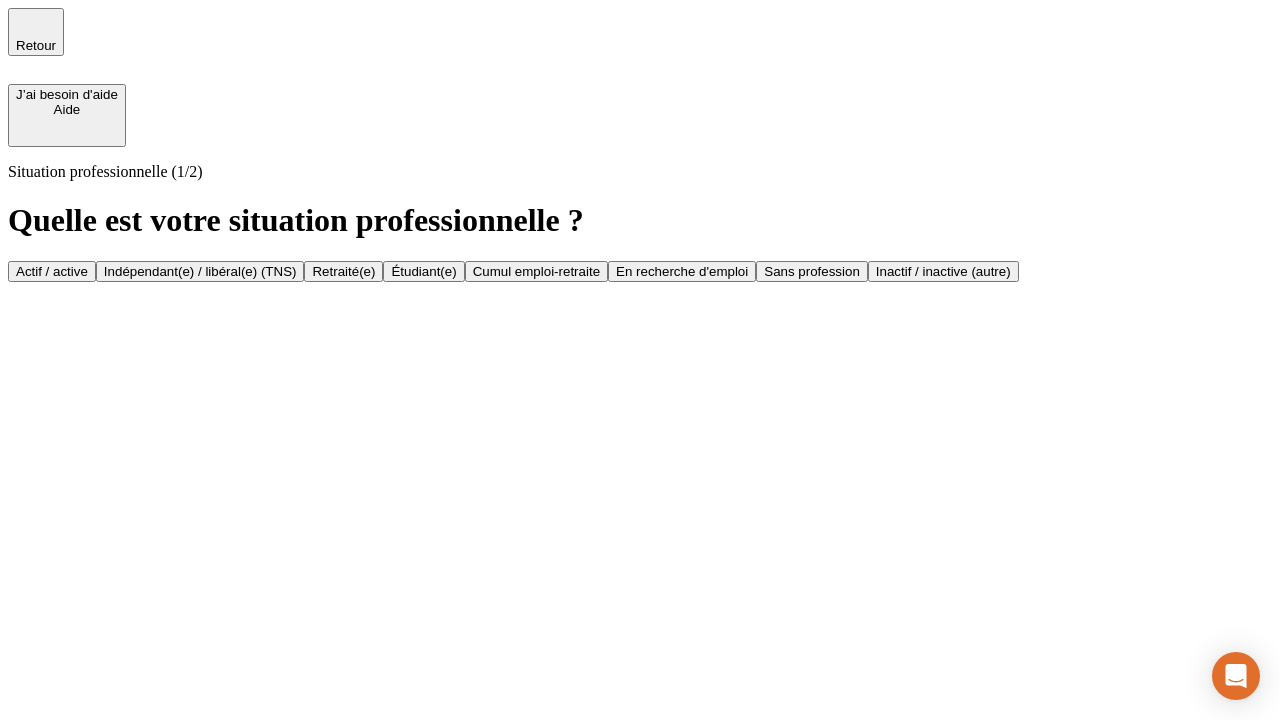click on "Indépendant(e) / libéral(e) (TNS)" at bounding box center (200, 271) 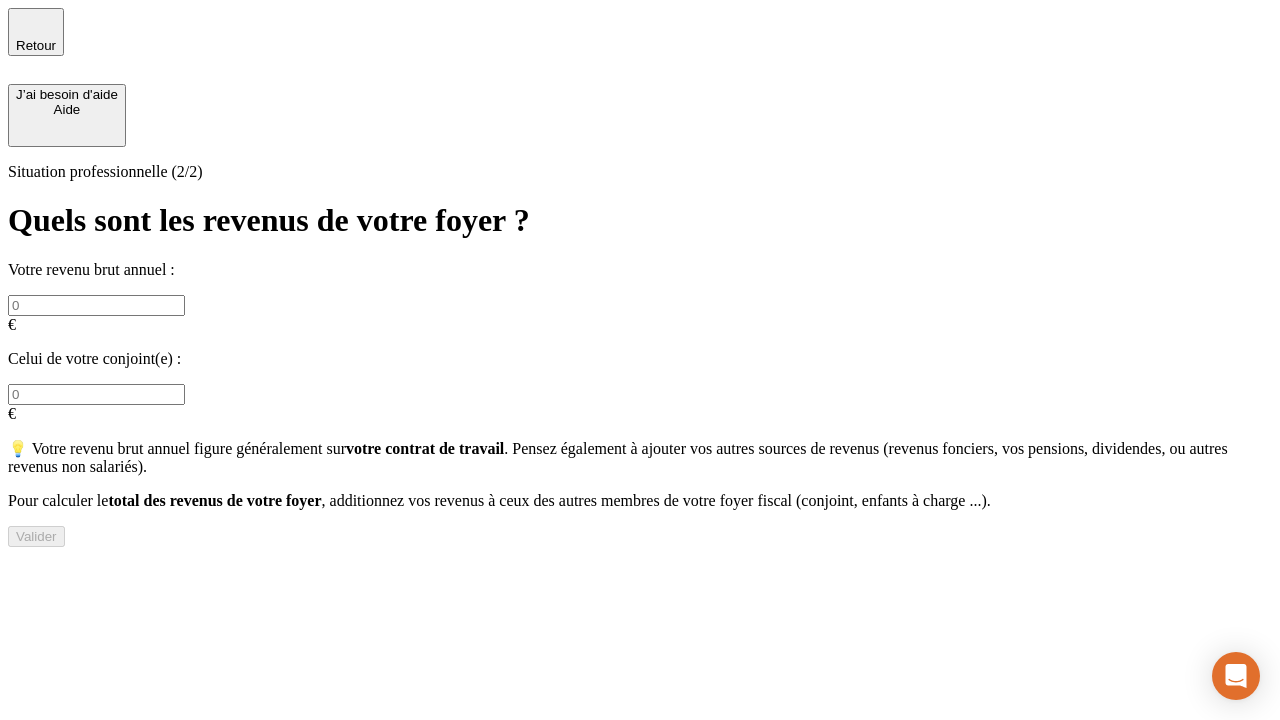 click at bounding box center [96, 305] 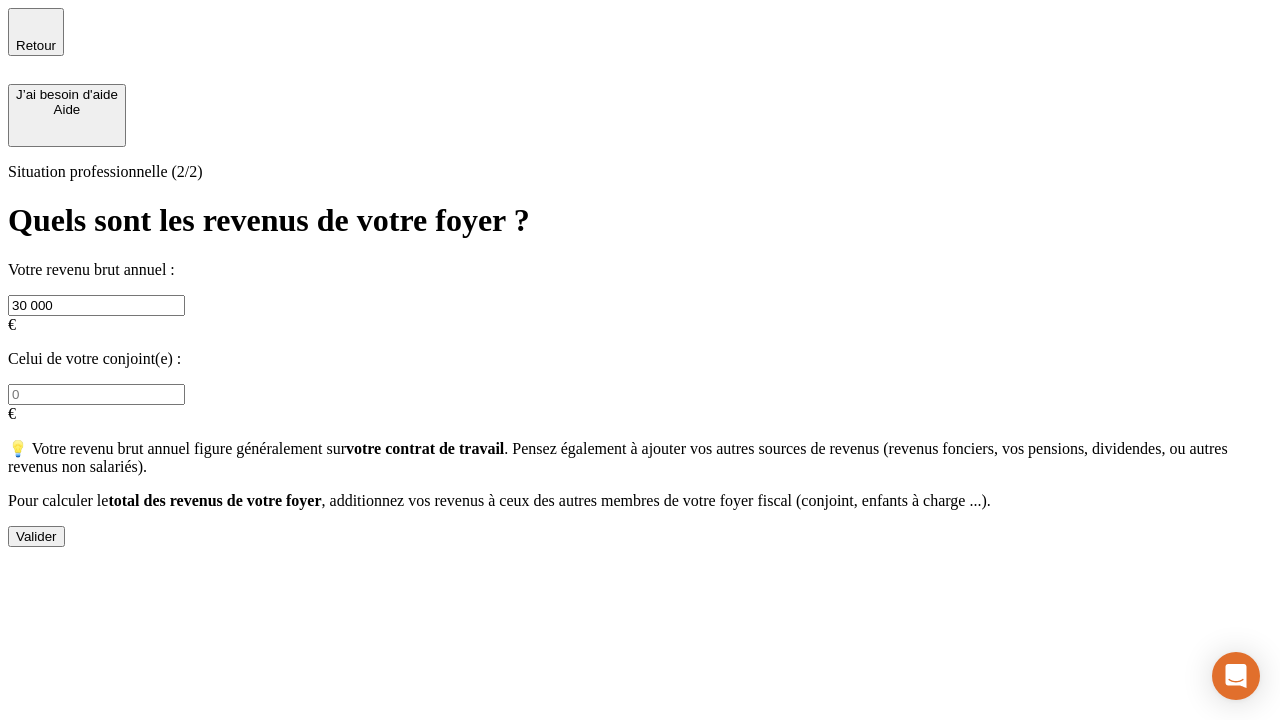 type on "30 000" 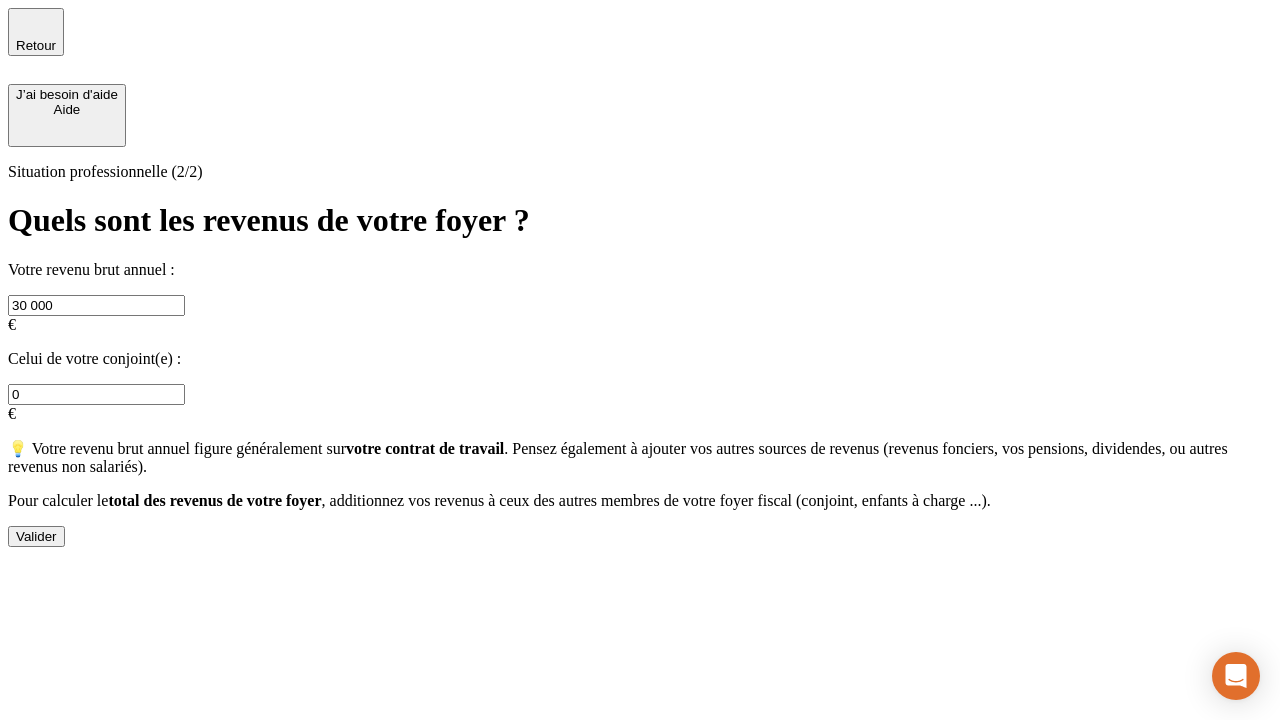 type on "0" 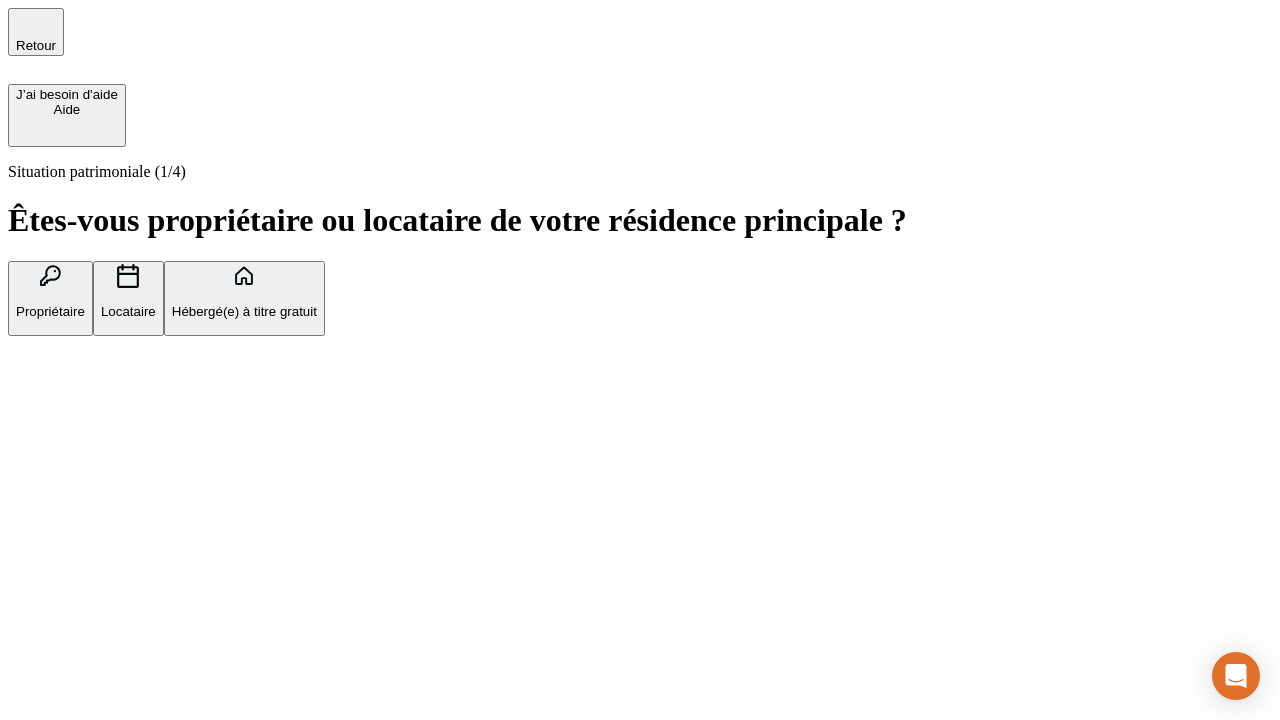 click on "Locataire" at bounding box center (128, 311) 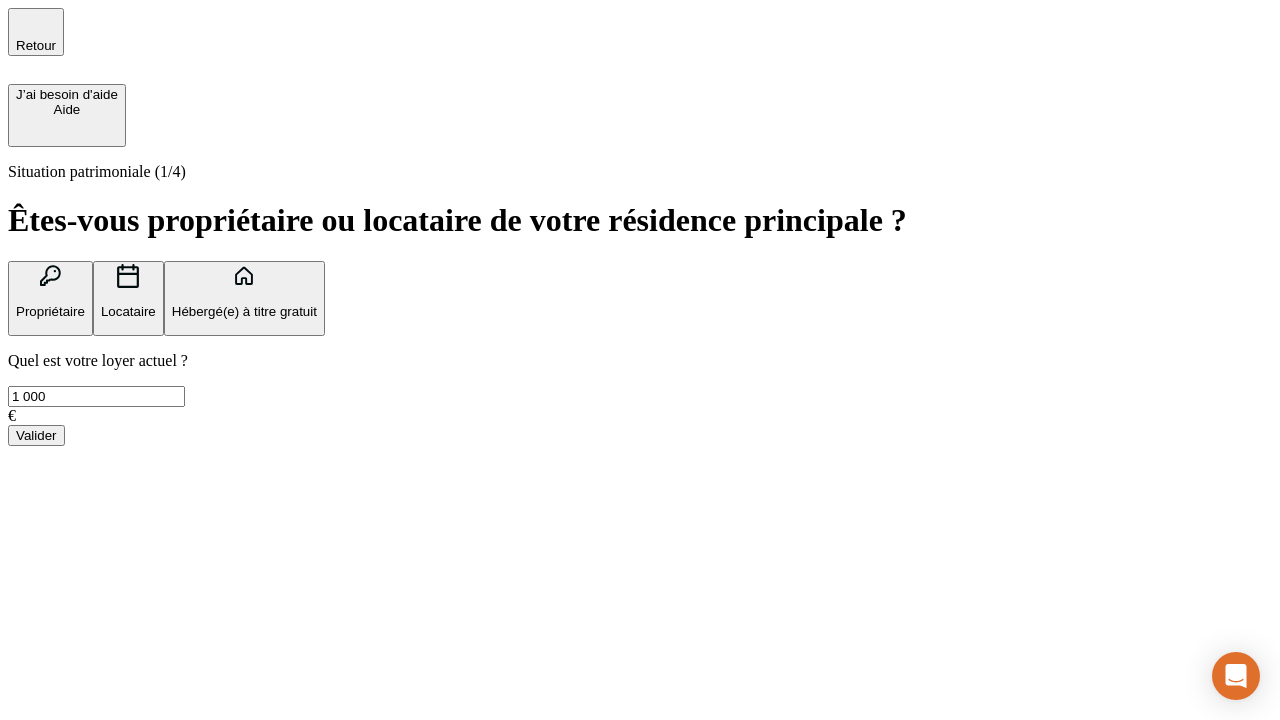 type on "1 000" 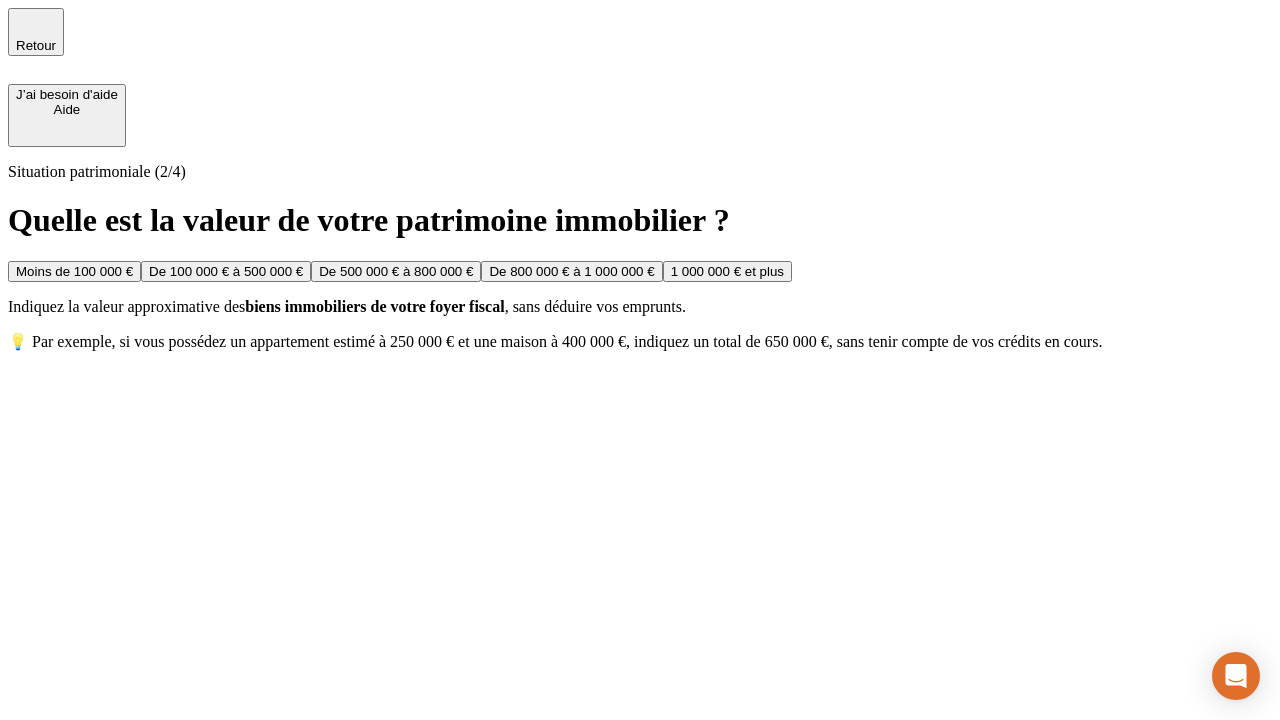 click on "Moins de 100 000 €" at bounding box center (74, 271) 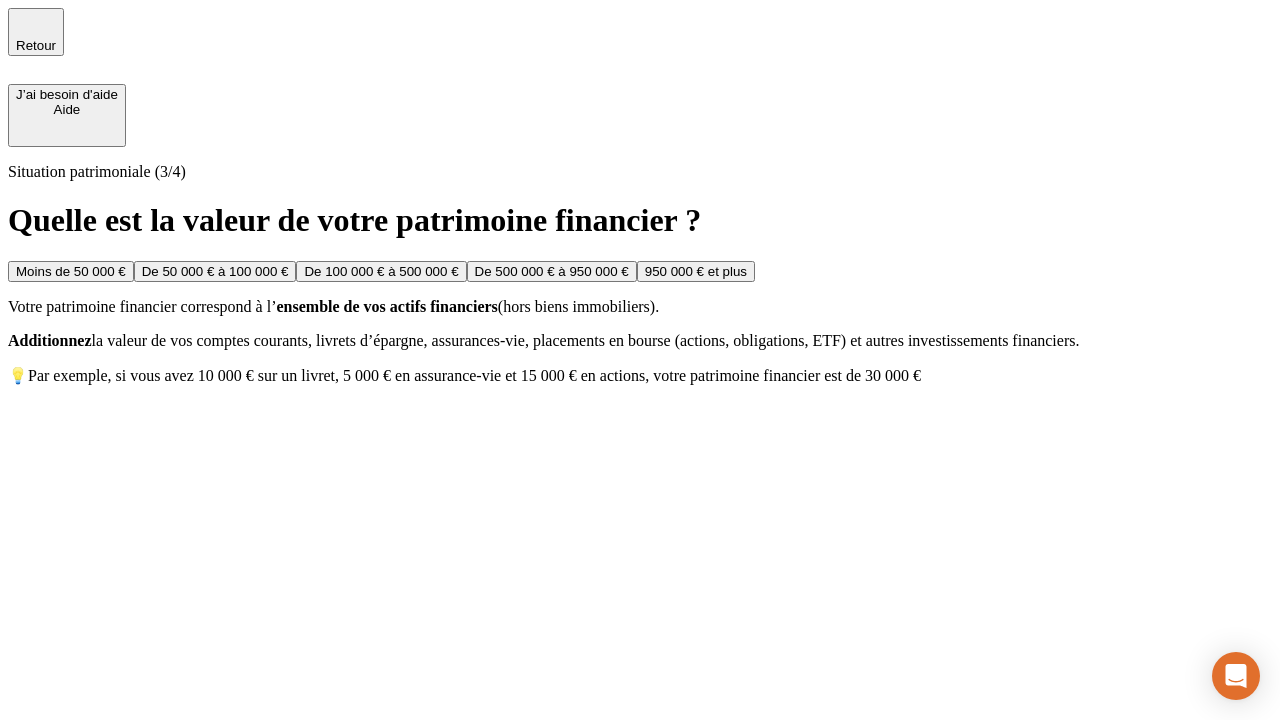 click on "Moins de 50 000 €" at bounding box center (71, 271) 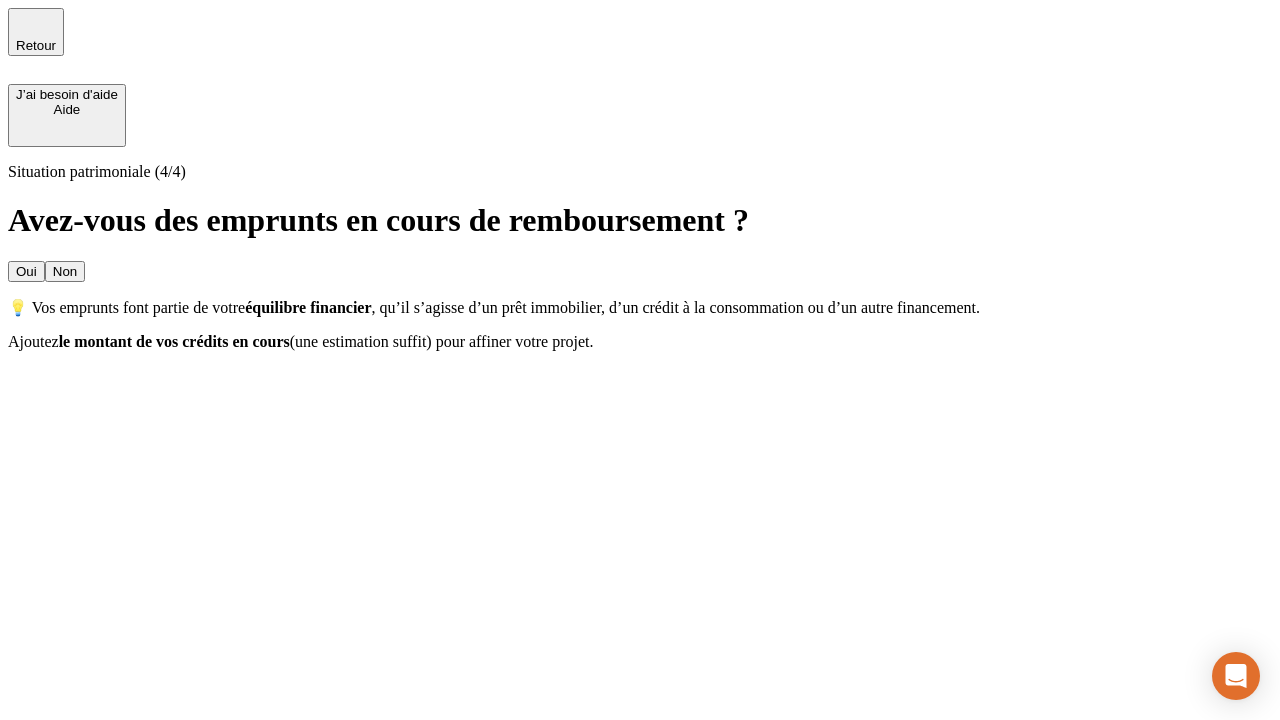 click on "Non" at bounding box center [65, 271] 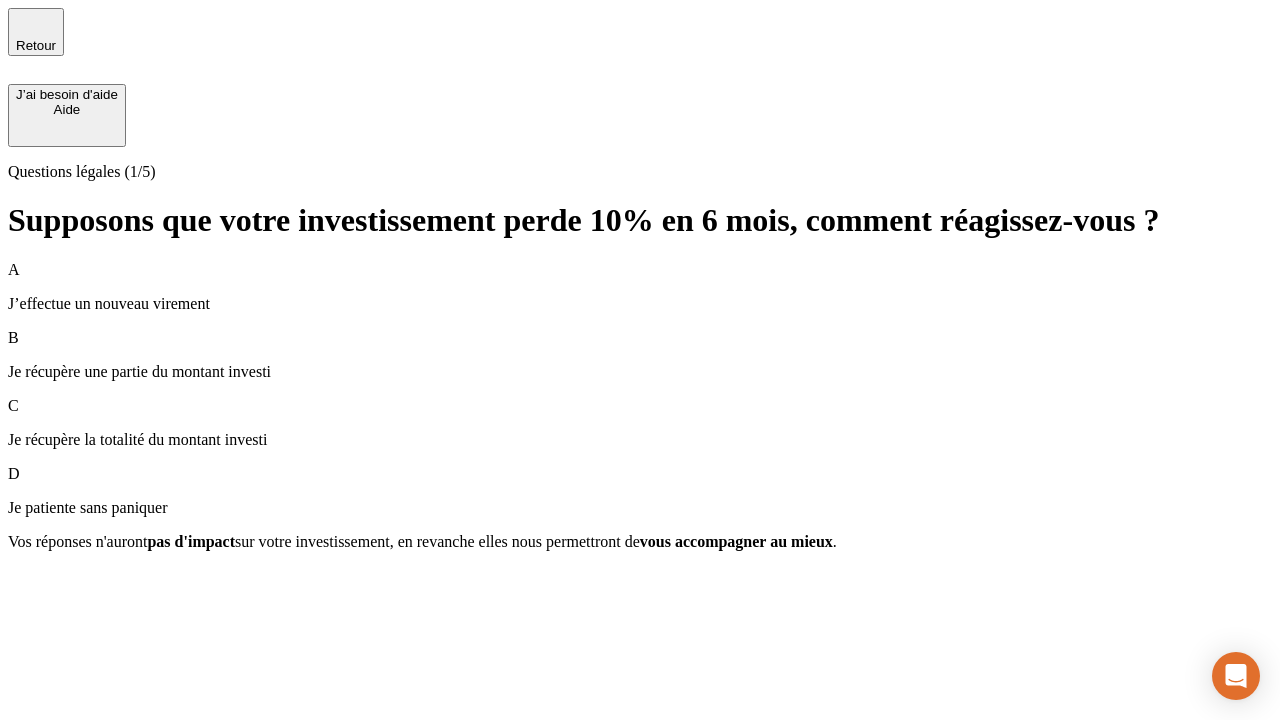 click on "A J’effectue un nouveau virement" at bounding box center [640, 287] 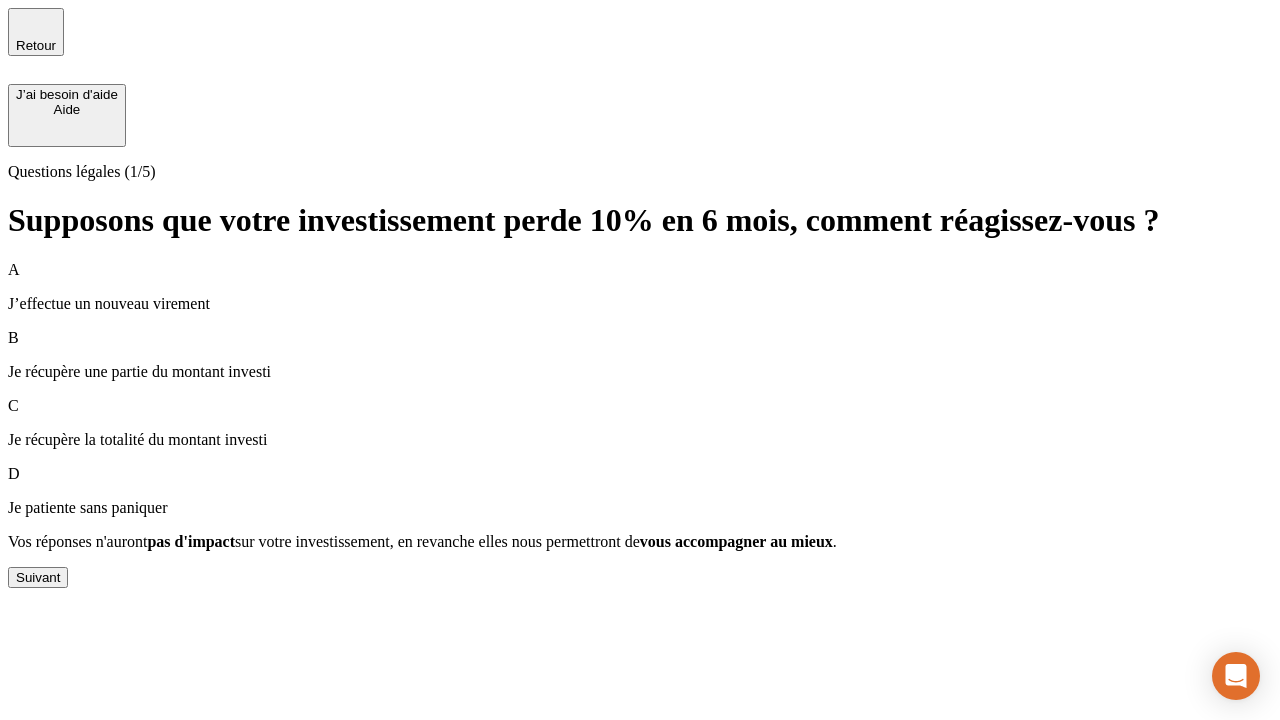 click on "Suivant" at bounding box center (38, 577) 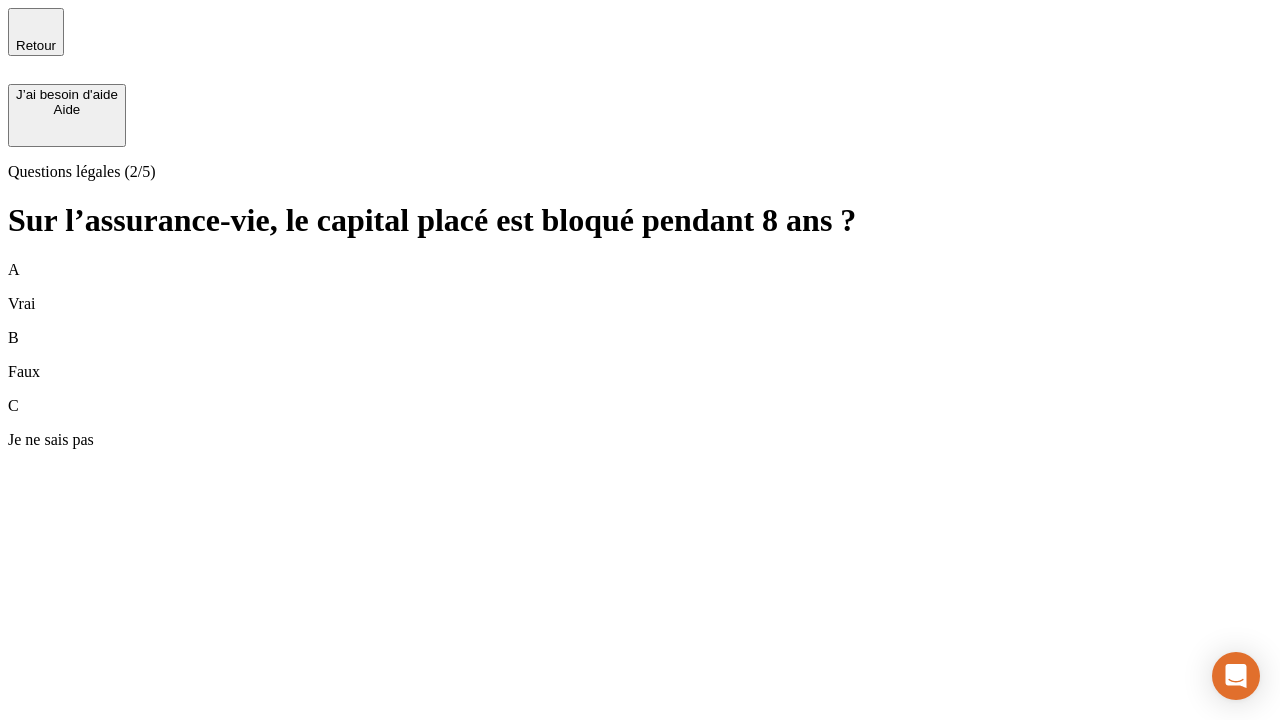 click on "A Vrai" at bounding box center (640, 287) 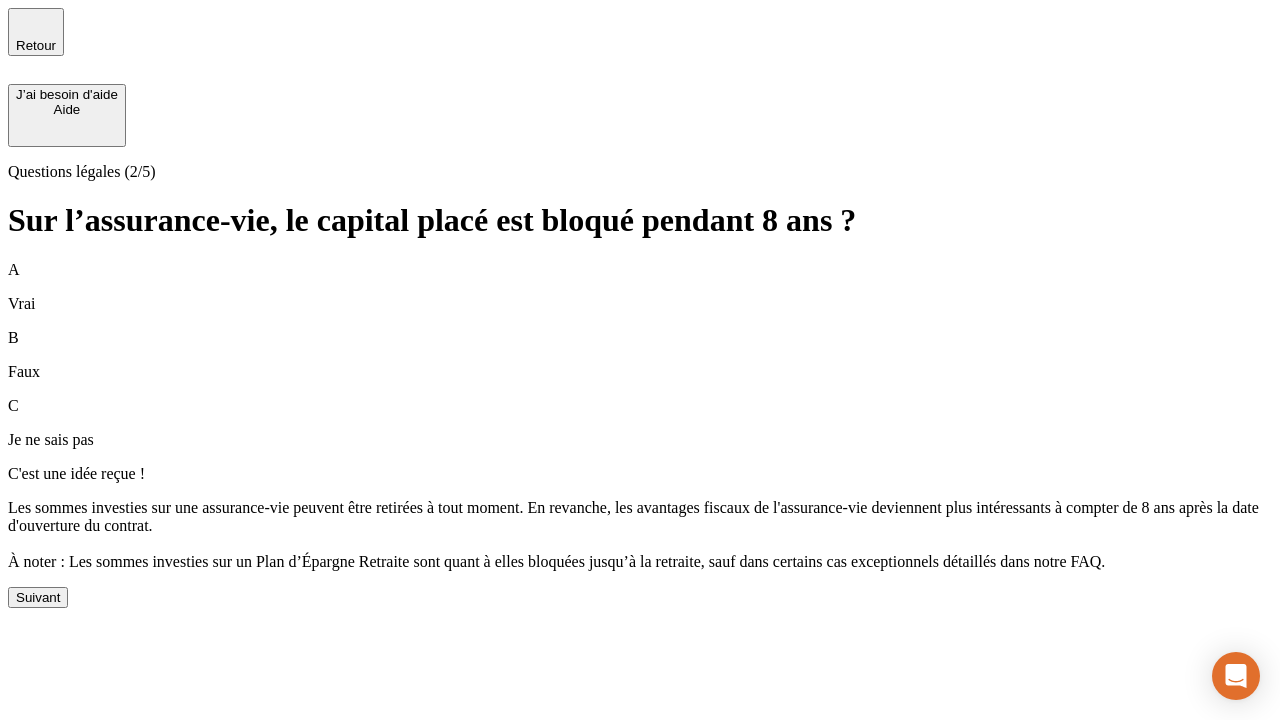 click on "Suivant" at bounding box center (38, 597) 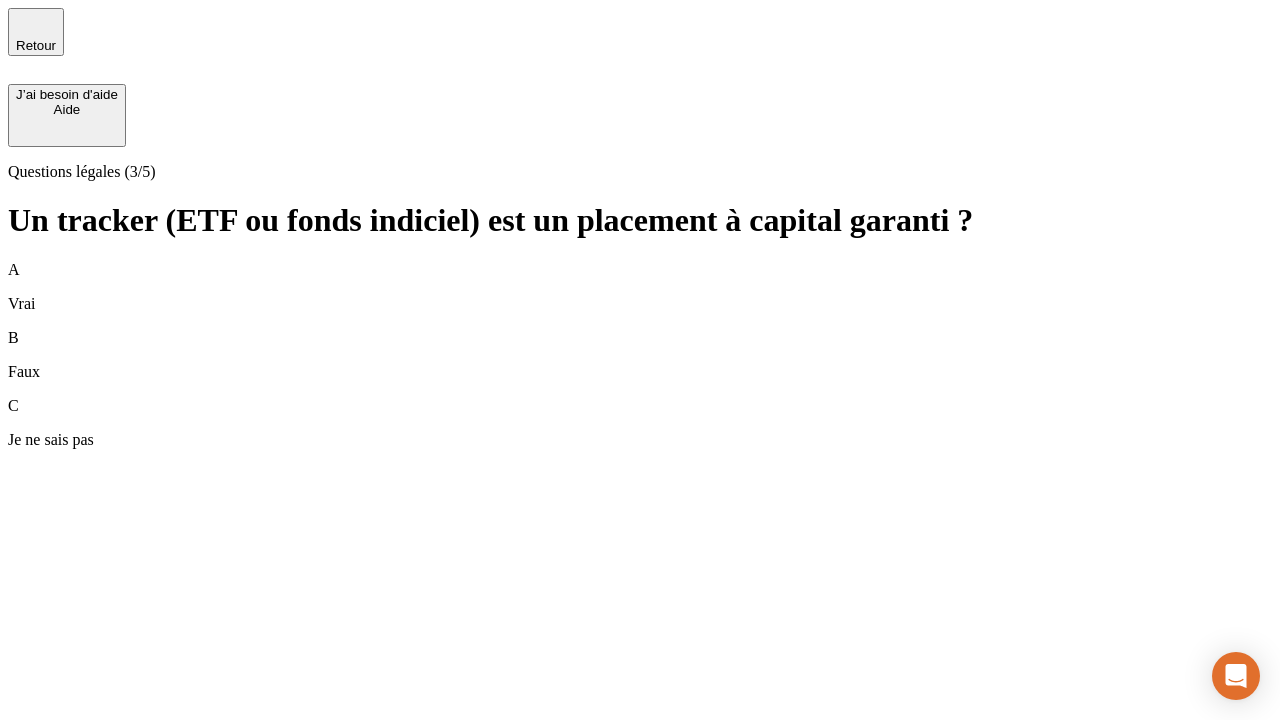 click on "A Vrai" at bounding box center [640, 287] 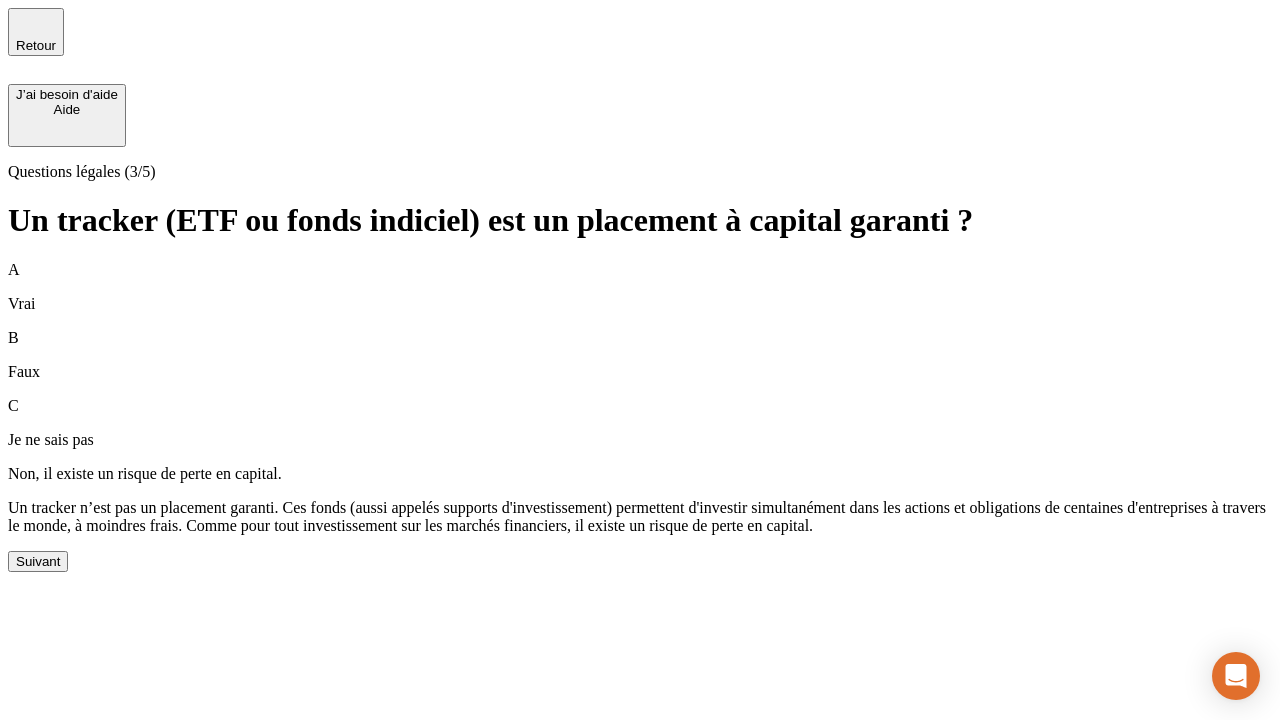 click on "Suivant" at bounding box center (38, 561) 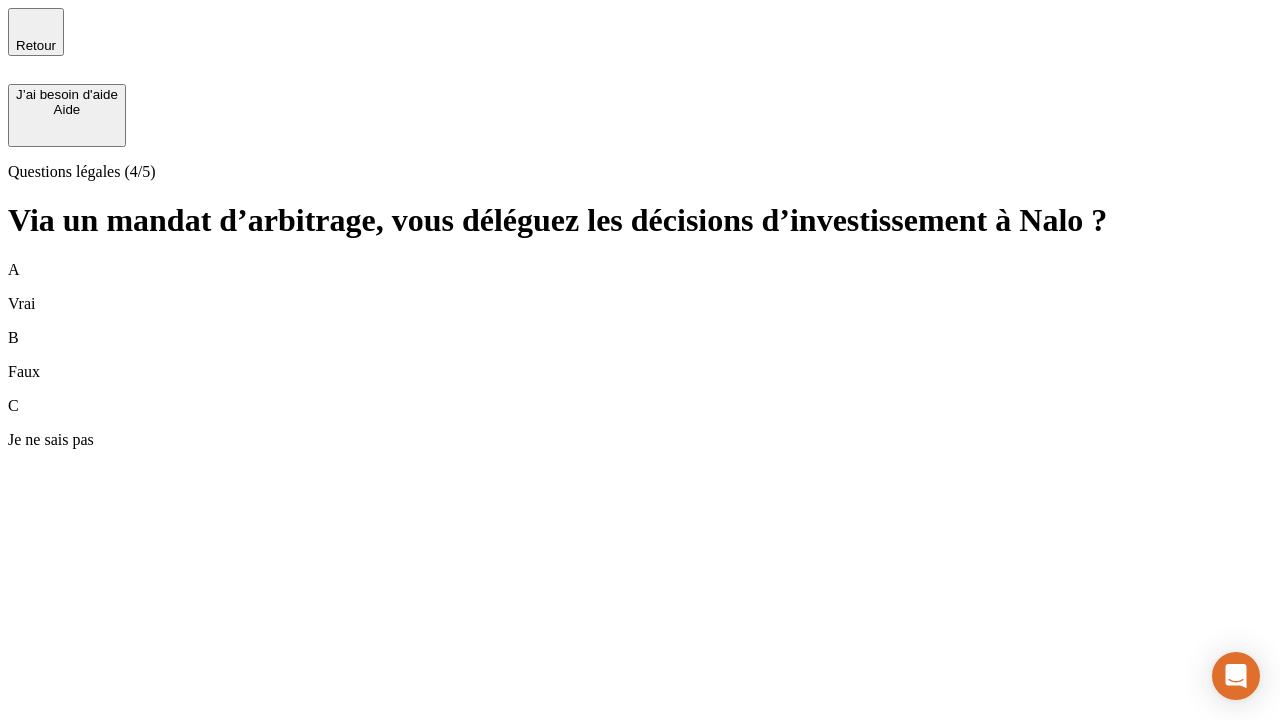 click on "A Vrai" at bounding box center [640, 287] 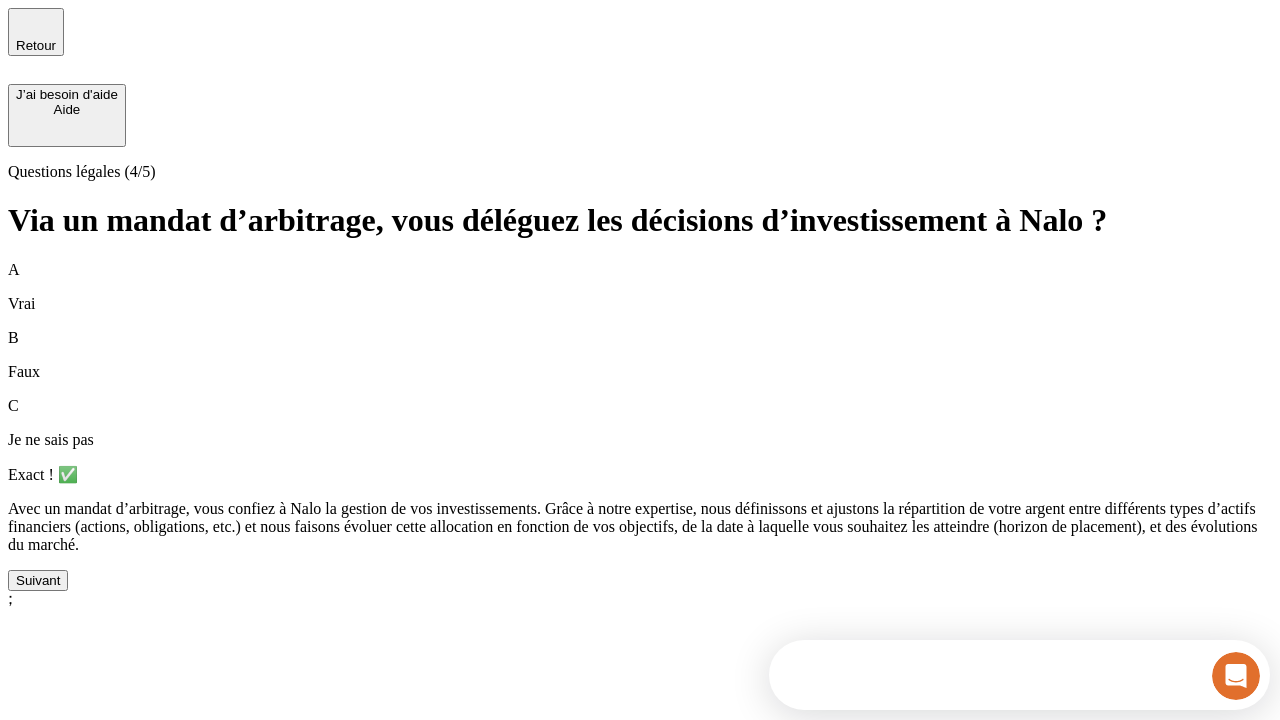 click on "Suivant" at bounding box center (38, 580) 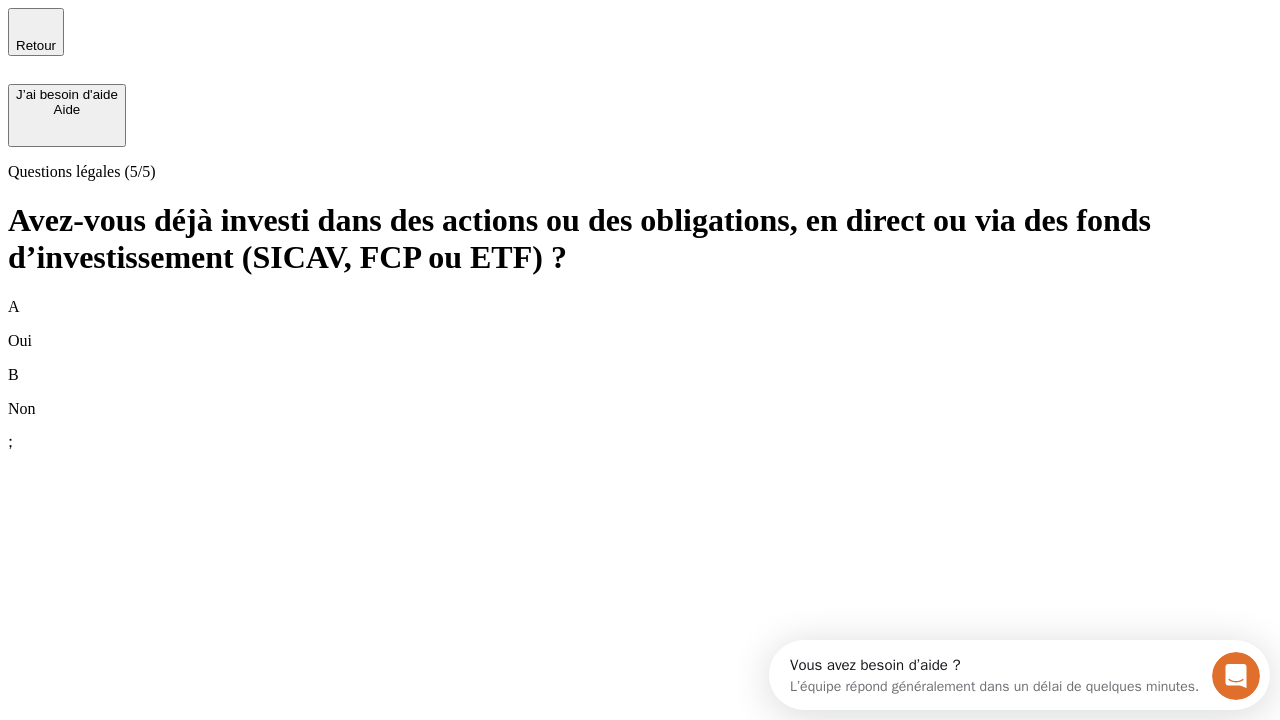 scroll, scrollTop: 0, scrollLeft: 0, axis: both 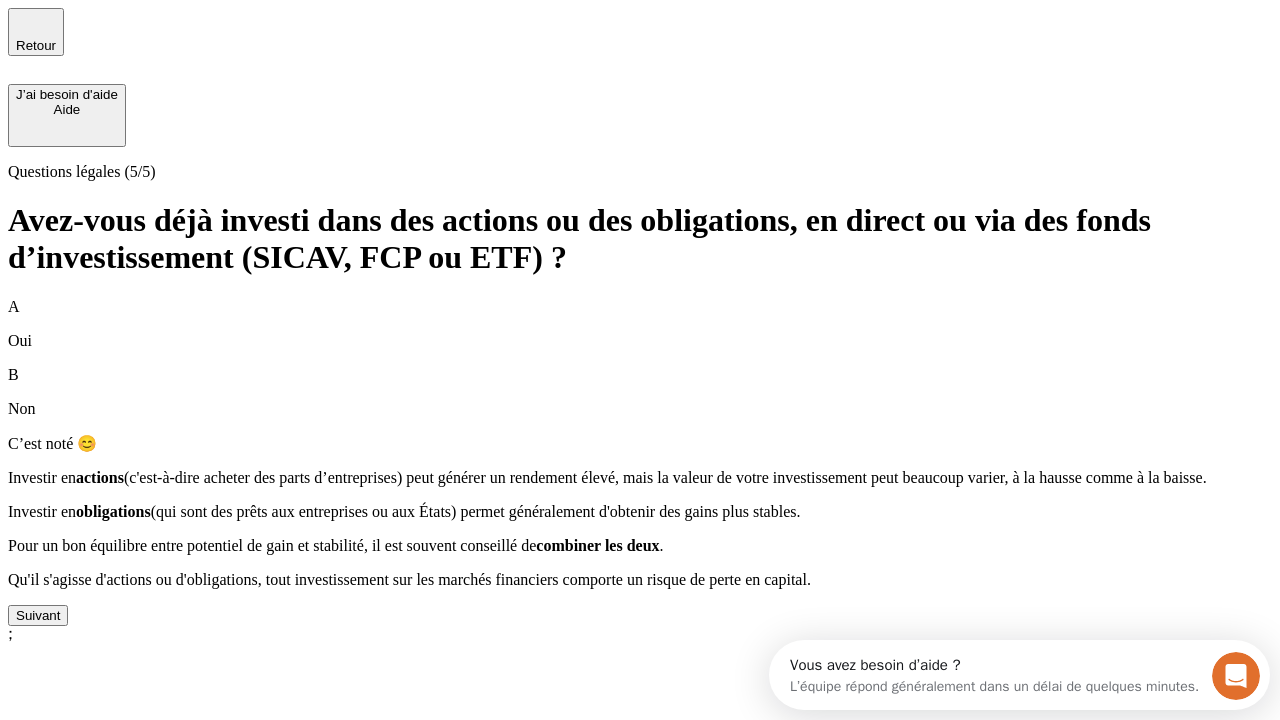 click on "Suivant" at bounding box center [38, 615] 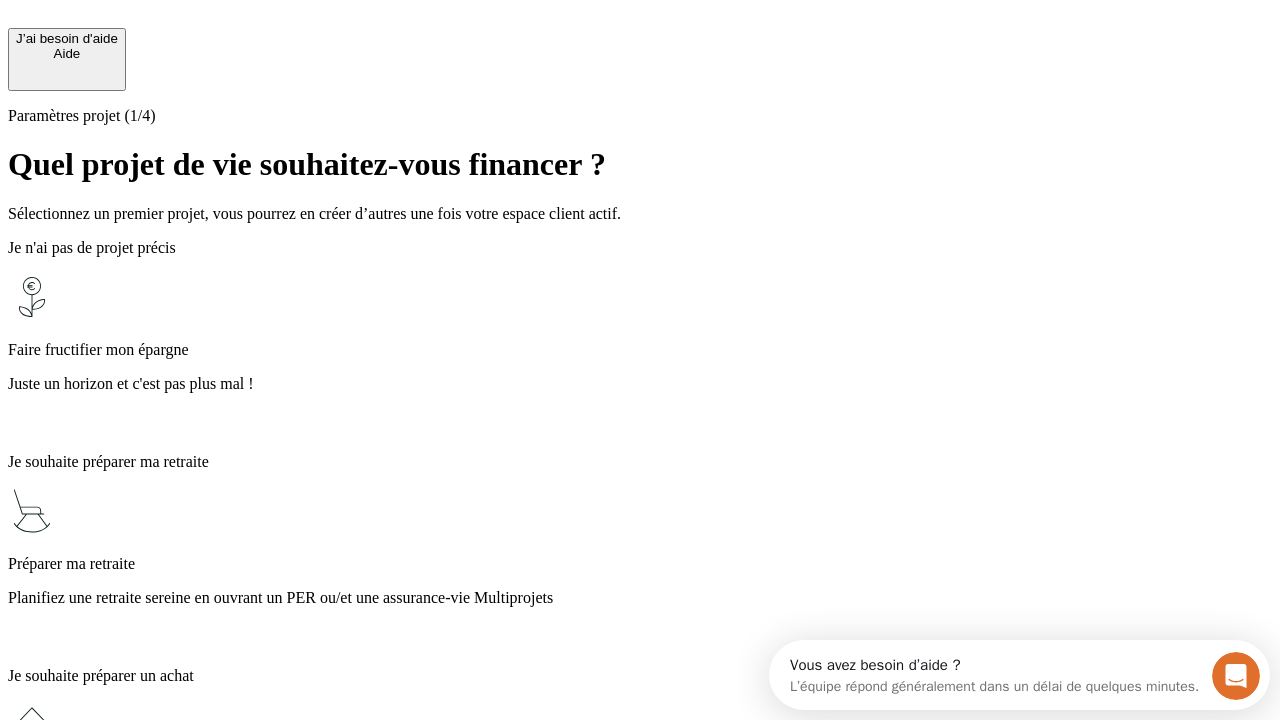 click on "Profitez des avantages fiscaux de l’assurance-vie" at bounding box center (640, 1354) 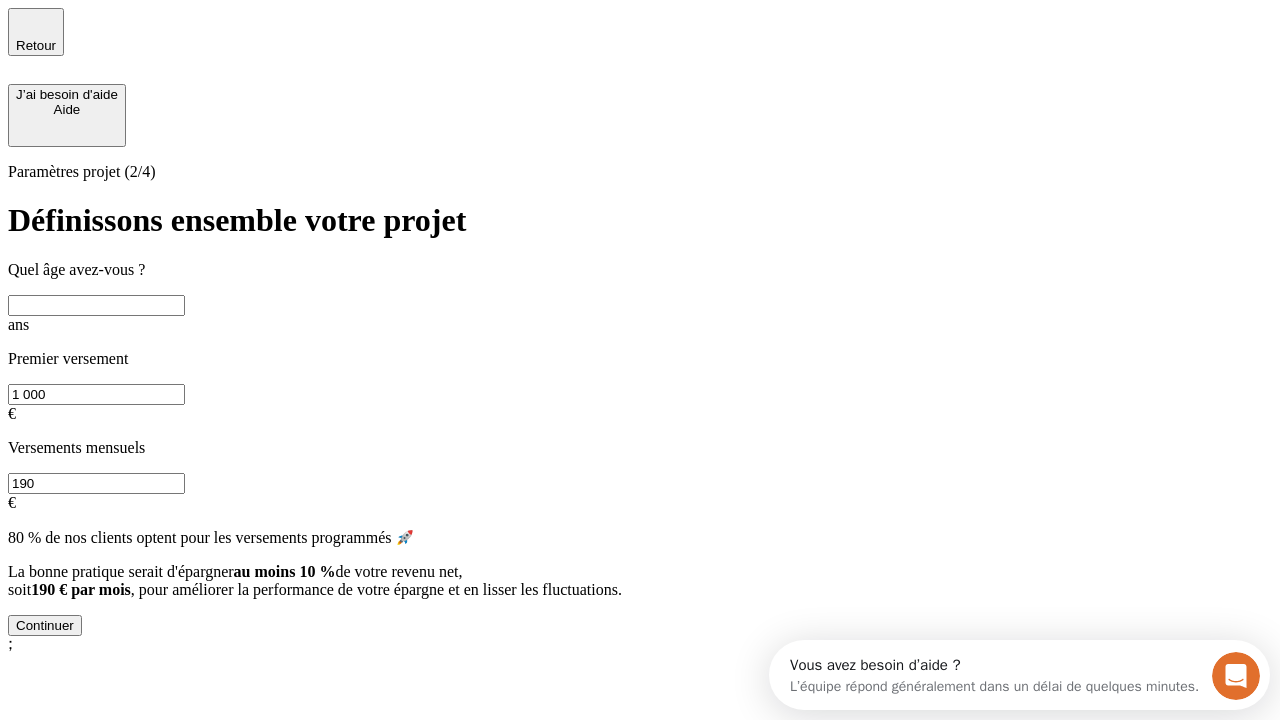 scroll, scrollTop: 18, scrollLeft: 0, axis: vertical 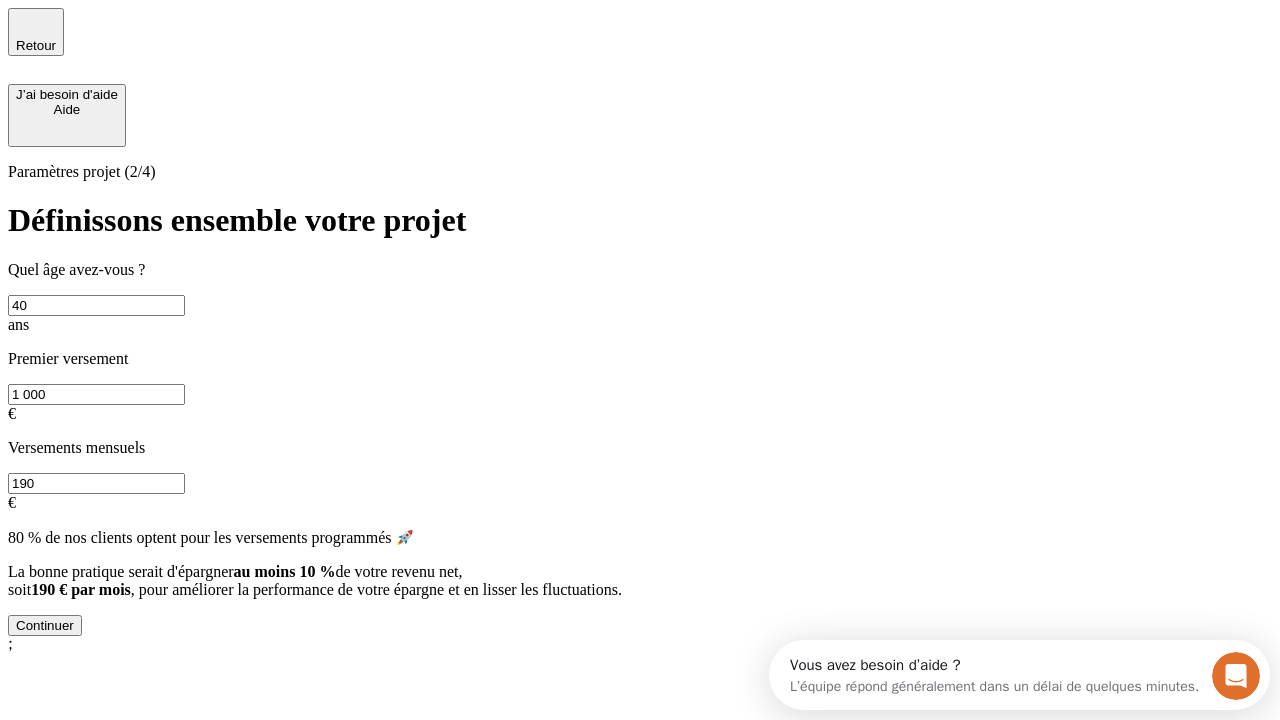 type on "40" 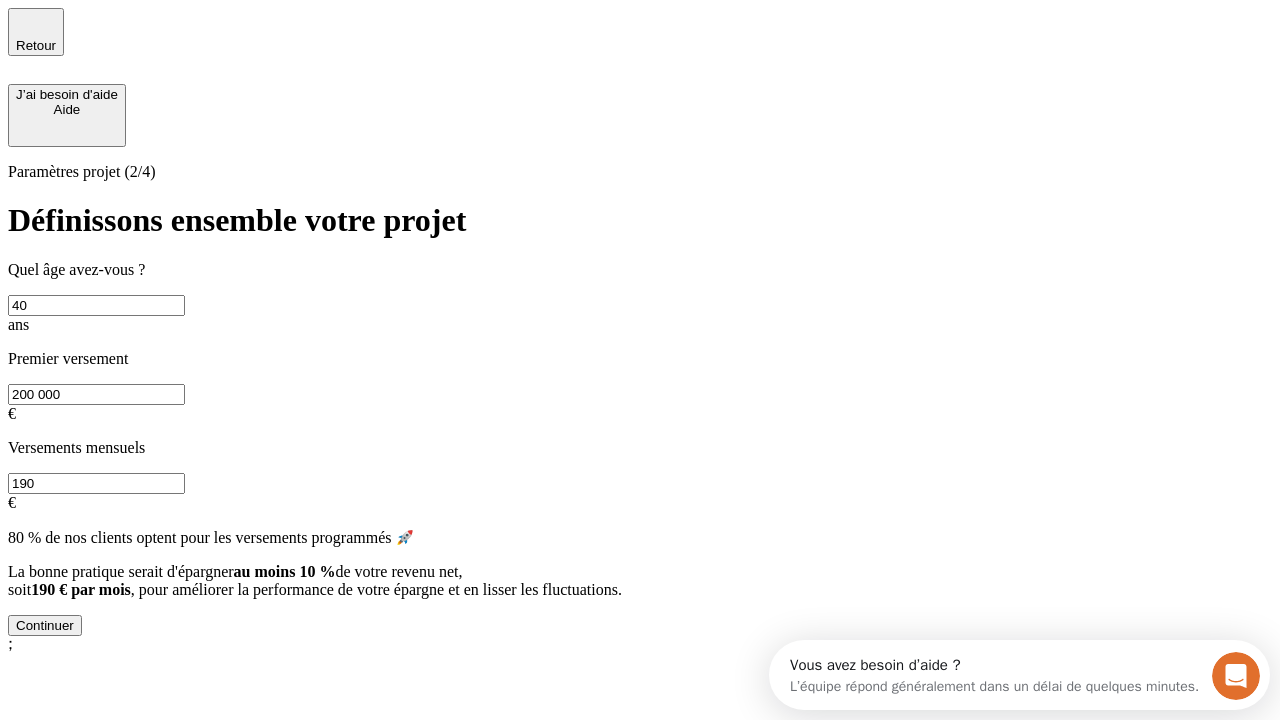 type on "200 000" 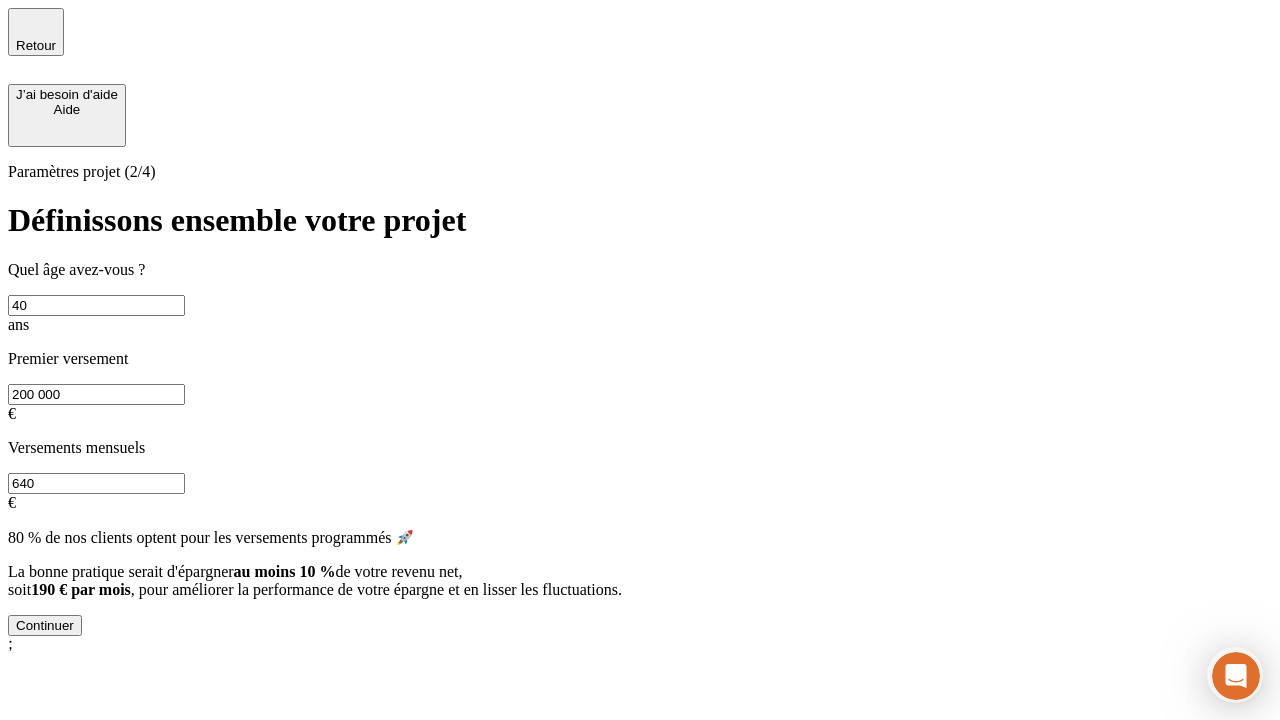 type on "640" 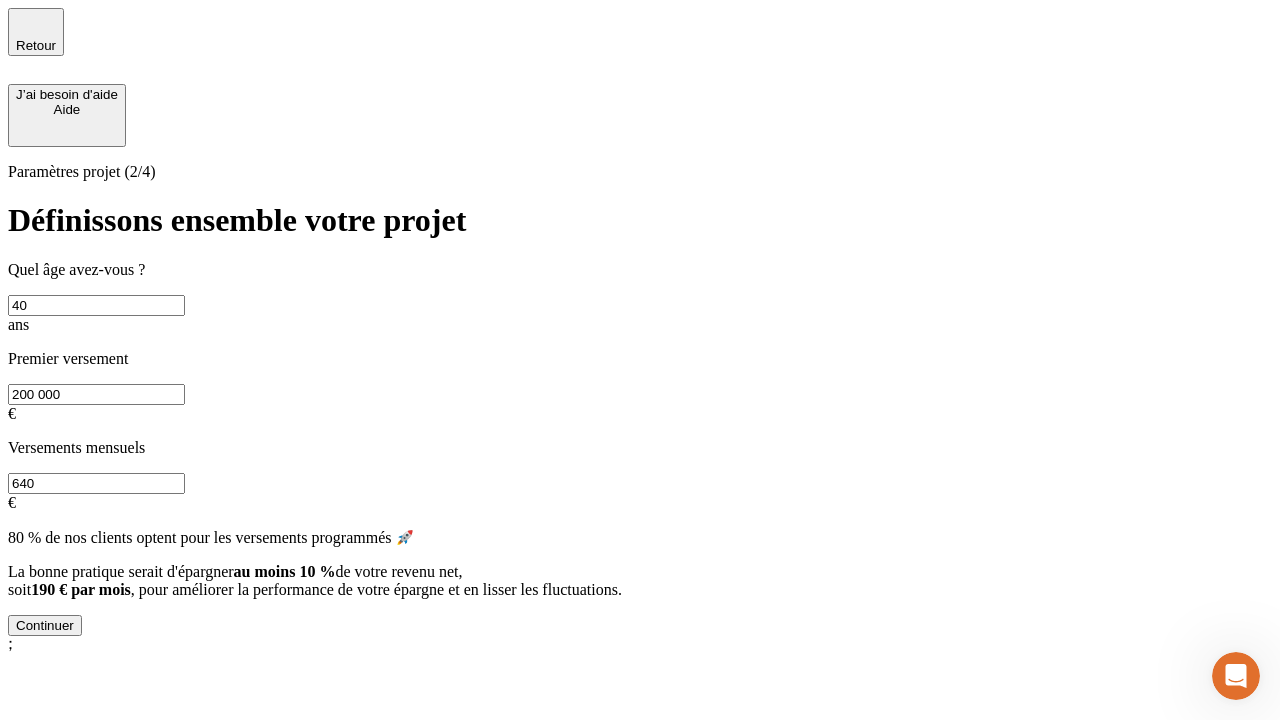 scroll, scrollTop: 0, scrollLeft: 0, axis: both 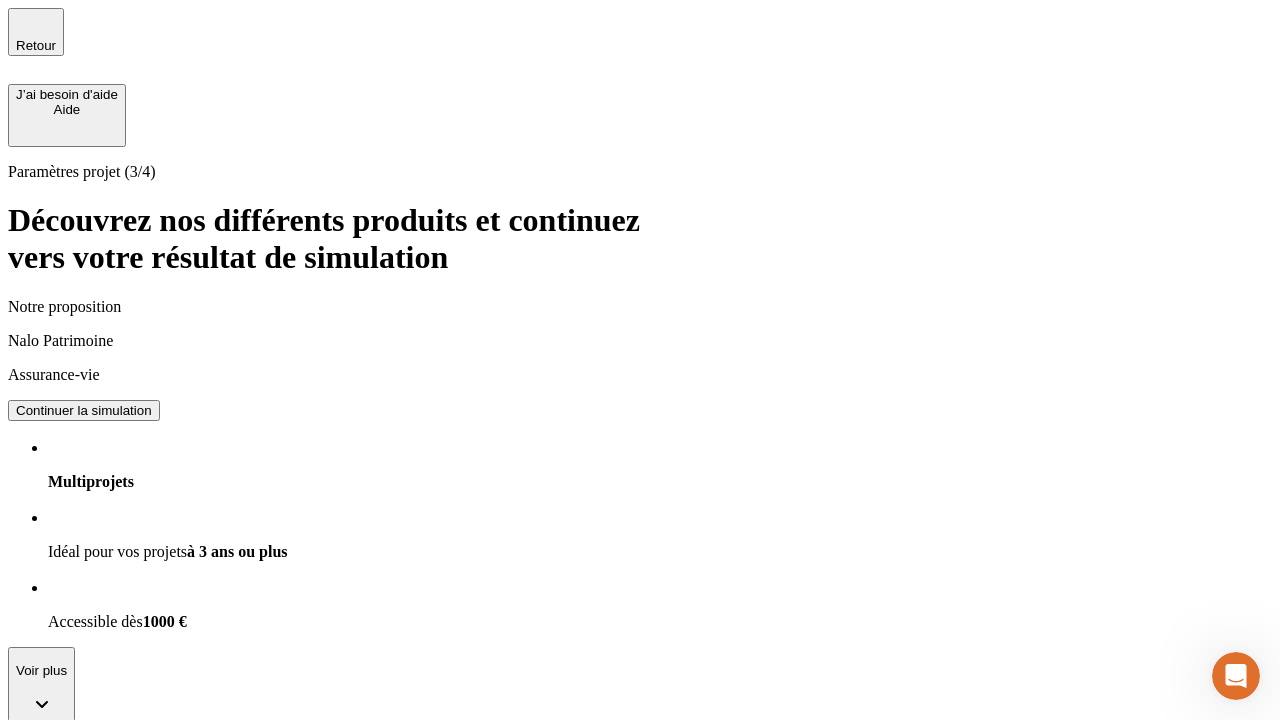 click on "Continuer la simulation" at bounding box center [84, 410] 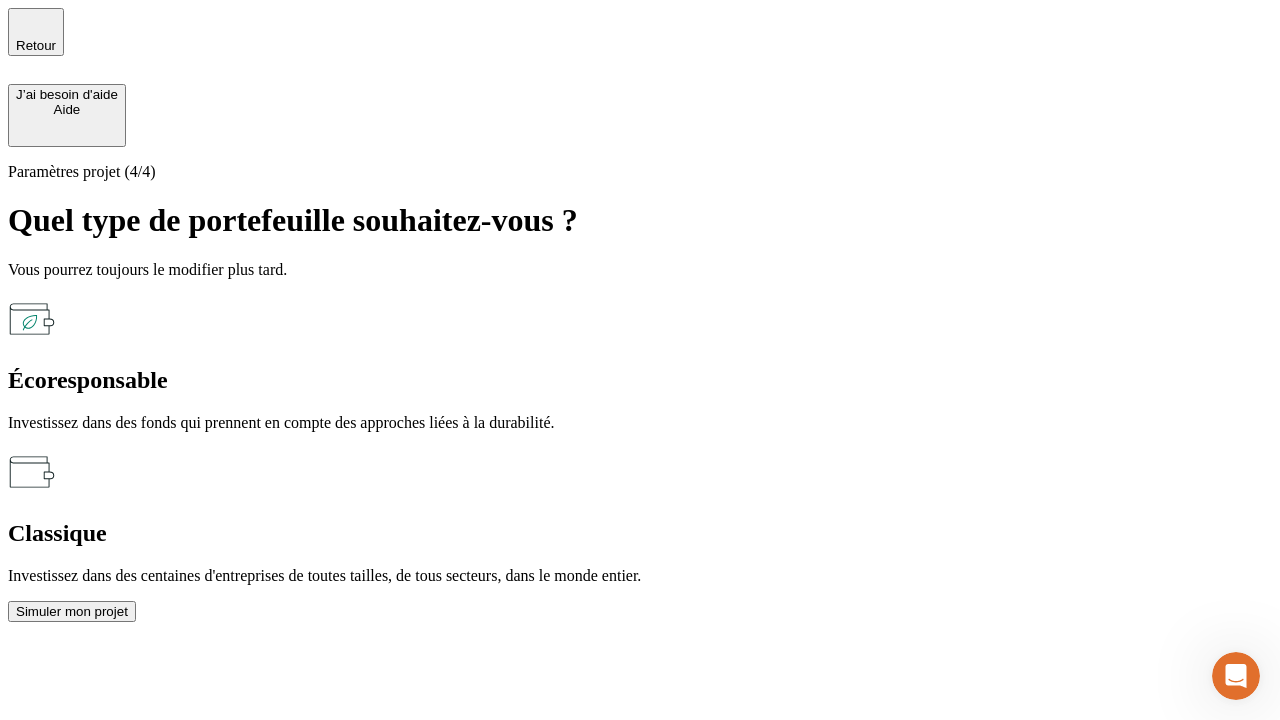click on "Classique" at bounding box center [640, 533] 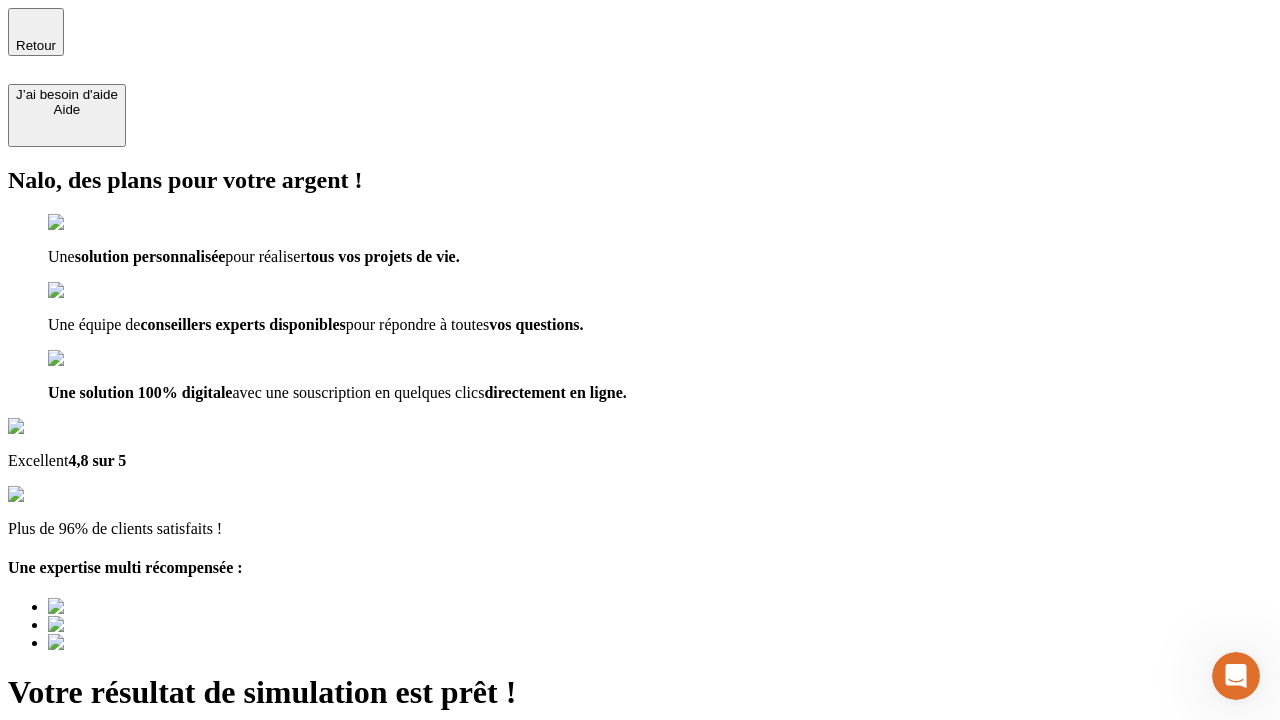 click on "Découvrir ma simulation" at bounding box center (87, 797) 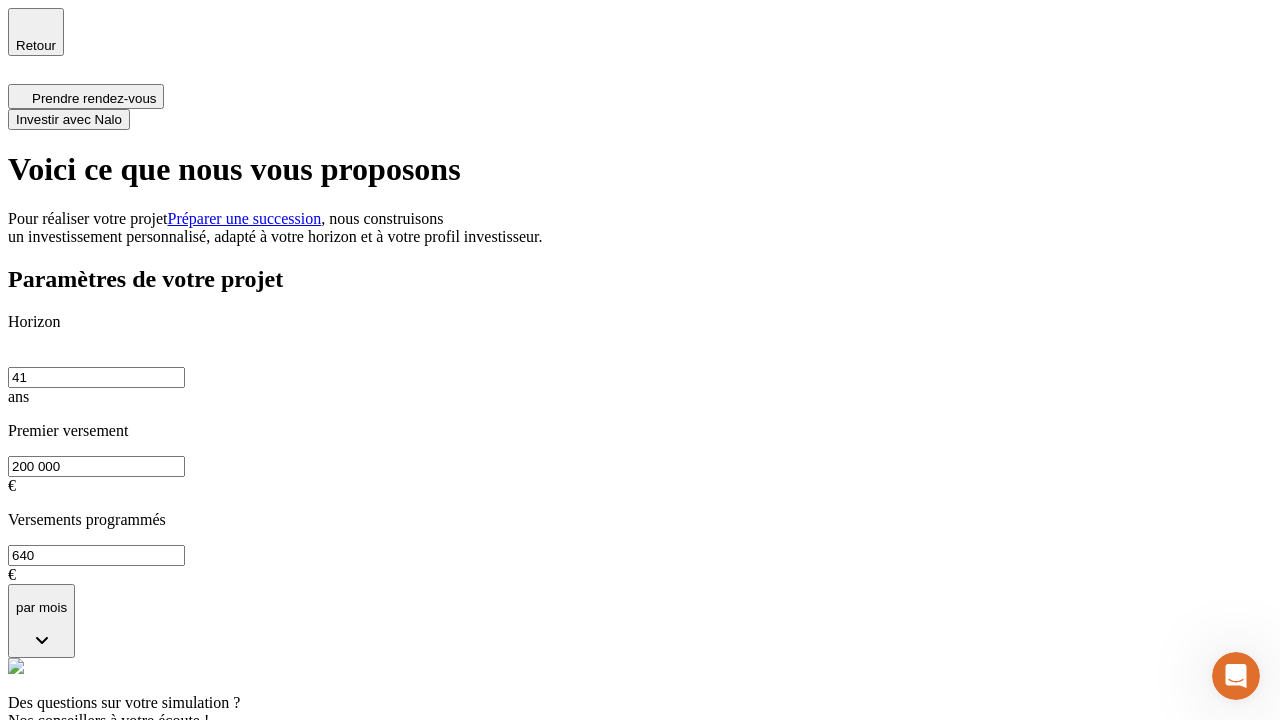 click on "Investir avec Nalo" at bounding box center [69, 119] 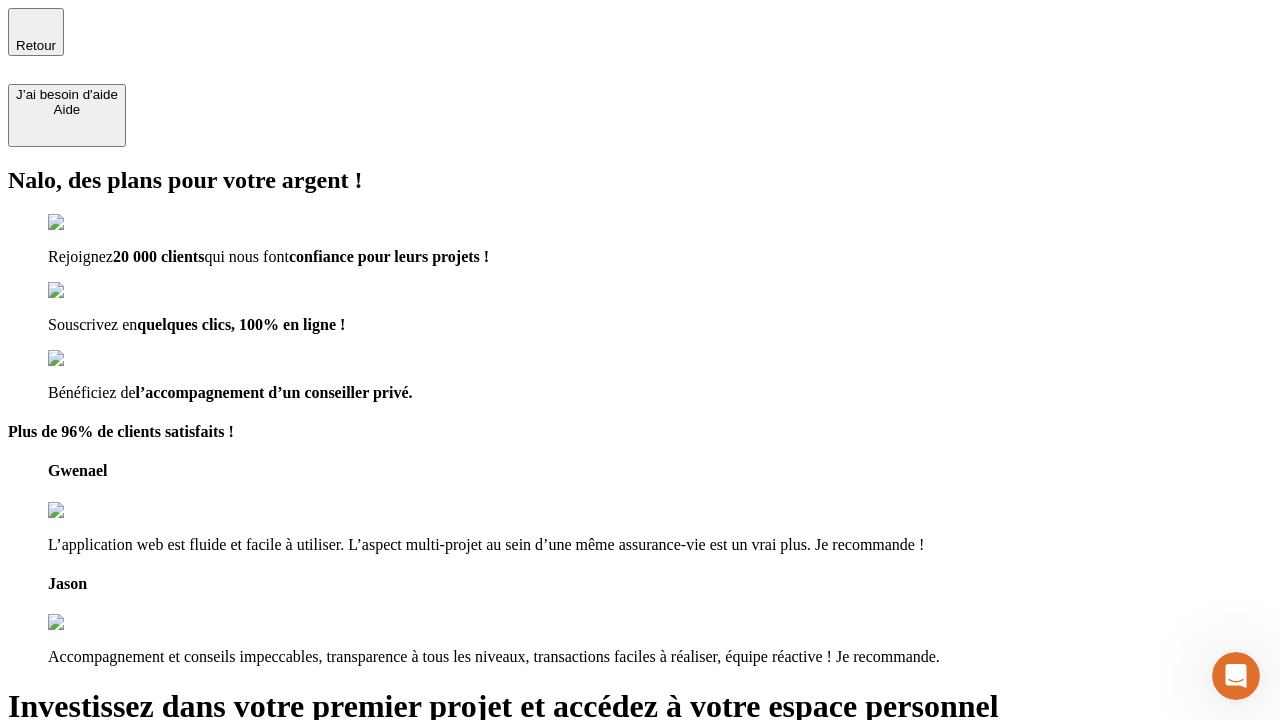 type on "testplaywright-alice-transmission-1@[EMAIL]" 